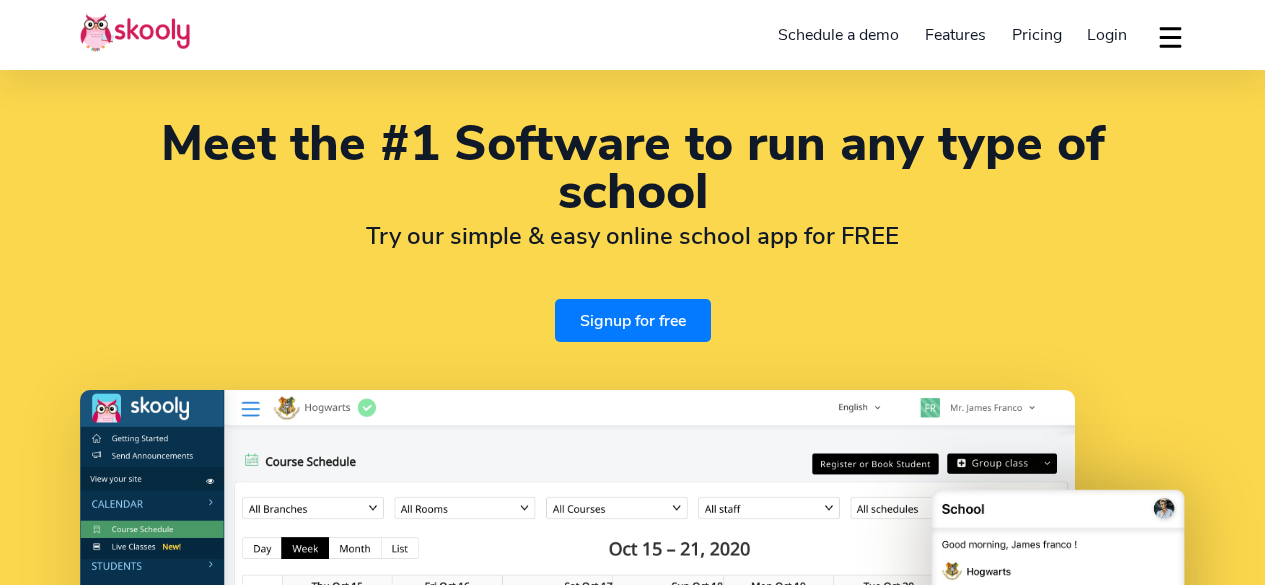 select on "en" 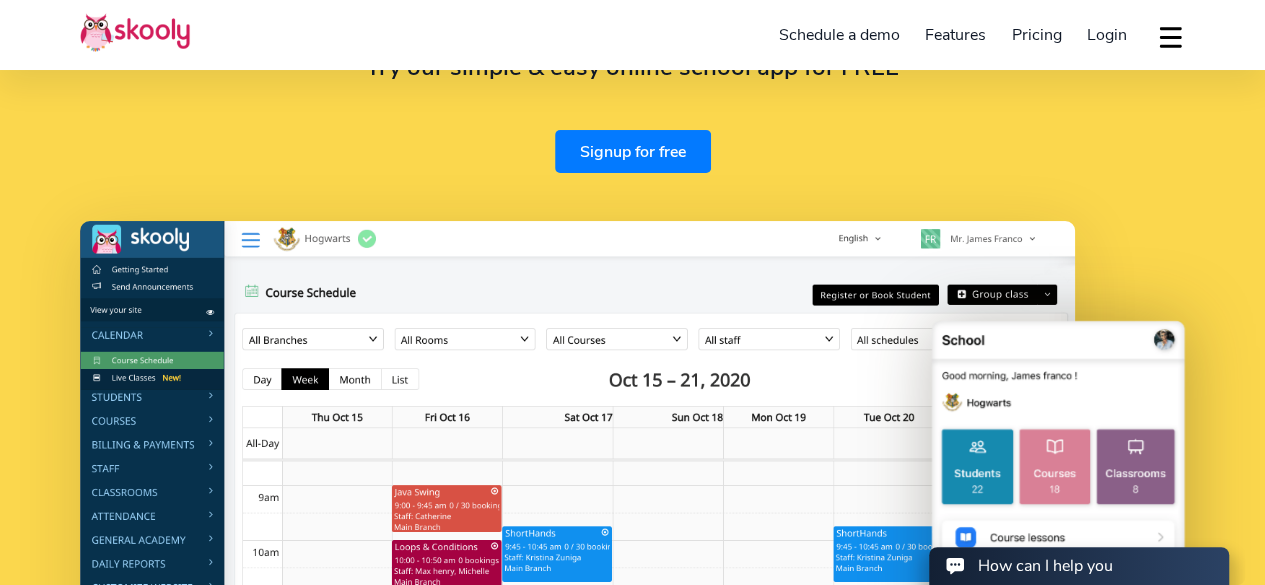 scroll, scrollTop: 0, scrollLeft: 0, axis: both 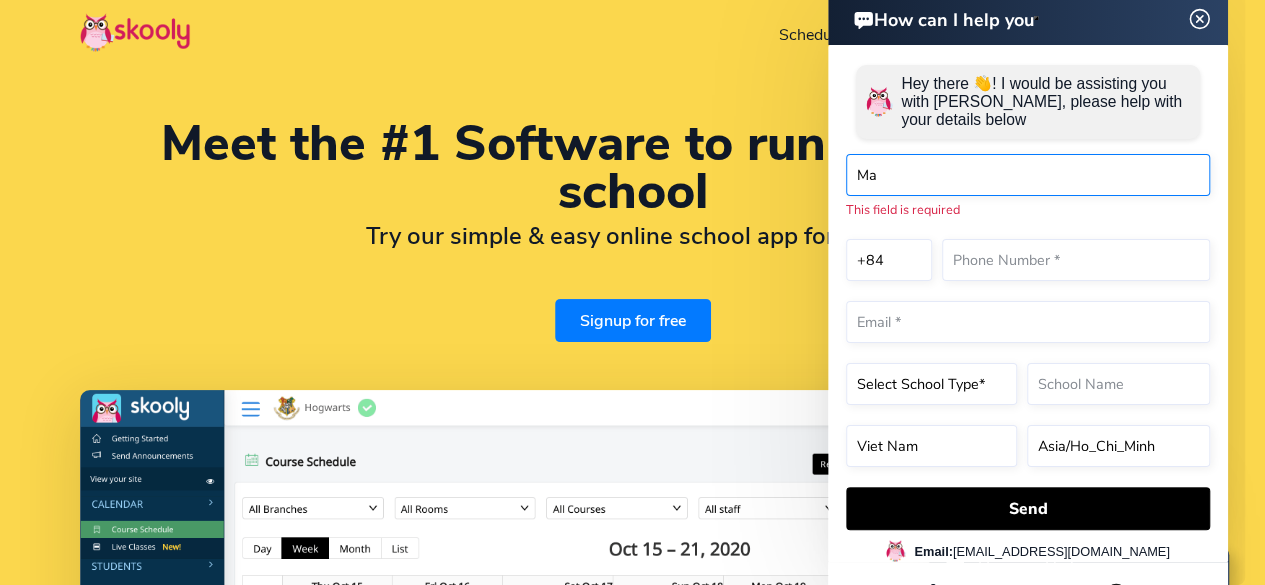 type on "Ma" 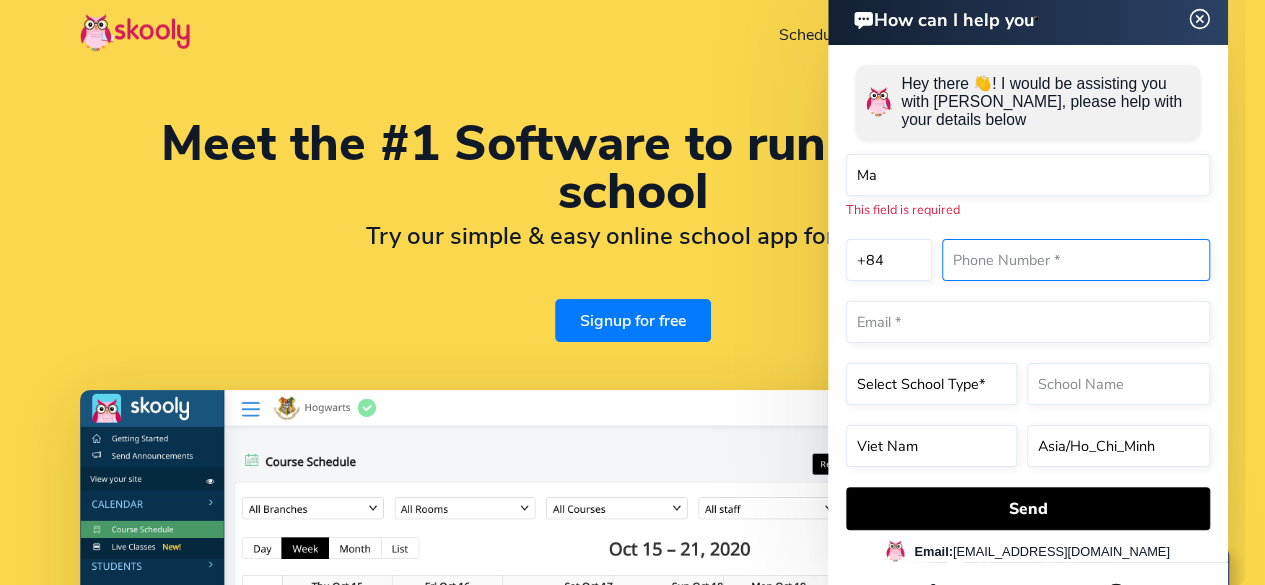 click at bounding box center [1076, 260] 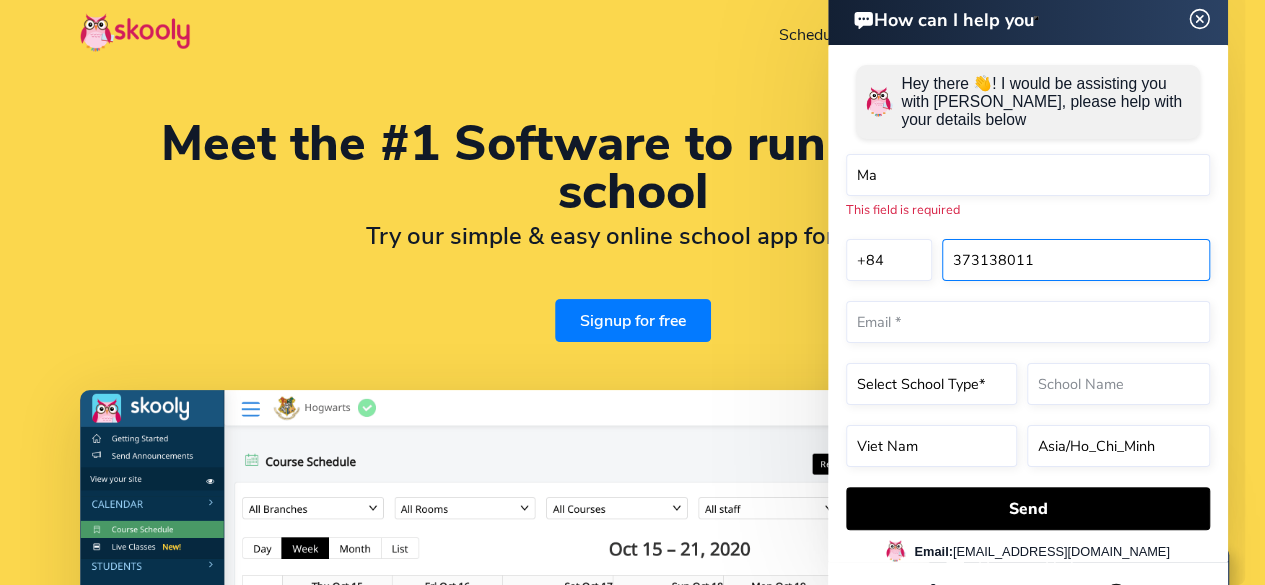 type on "373138011" 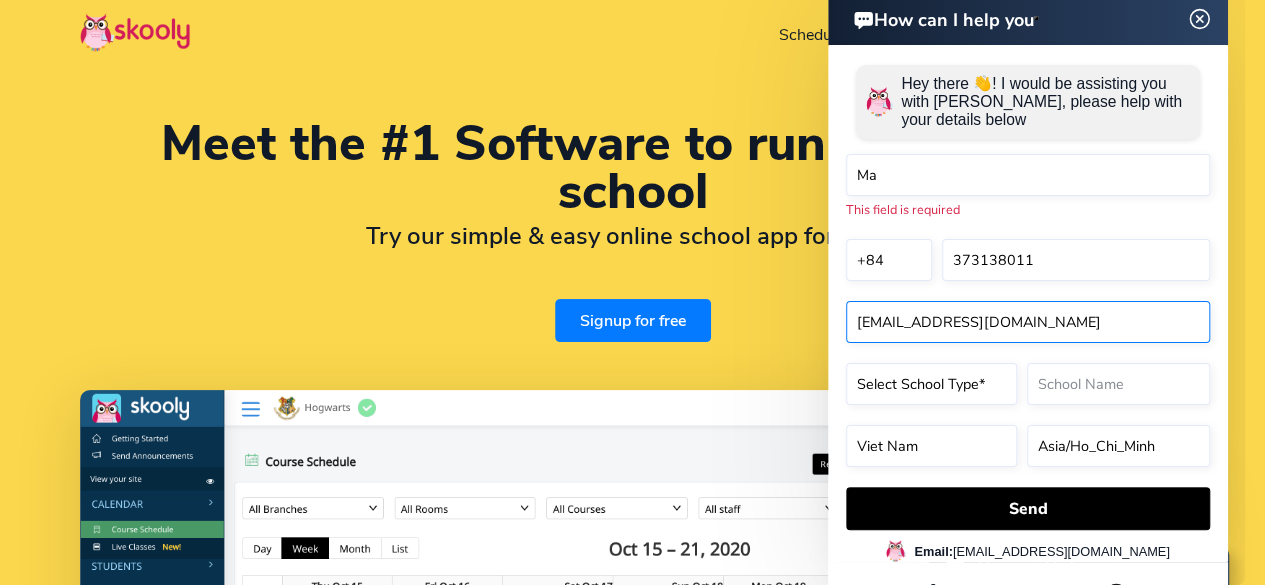 type on "[EMAIL_ADDRESS][DOMAIN_NAME]" 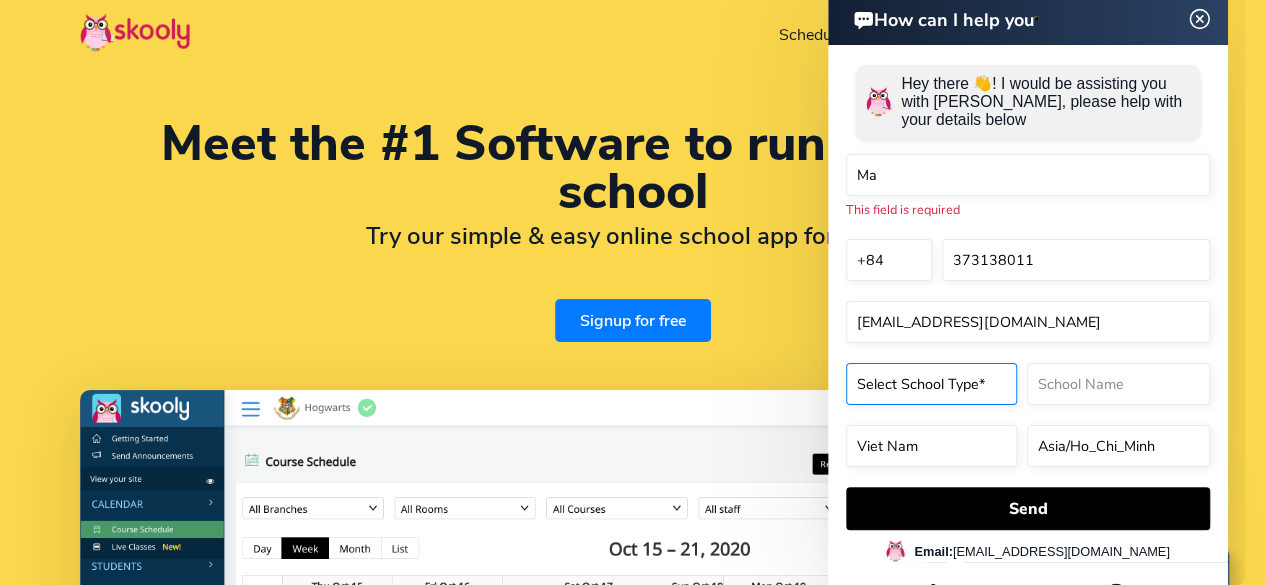 select on "Tuition centre" 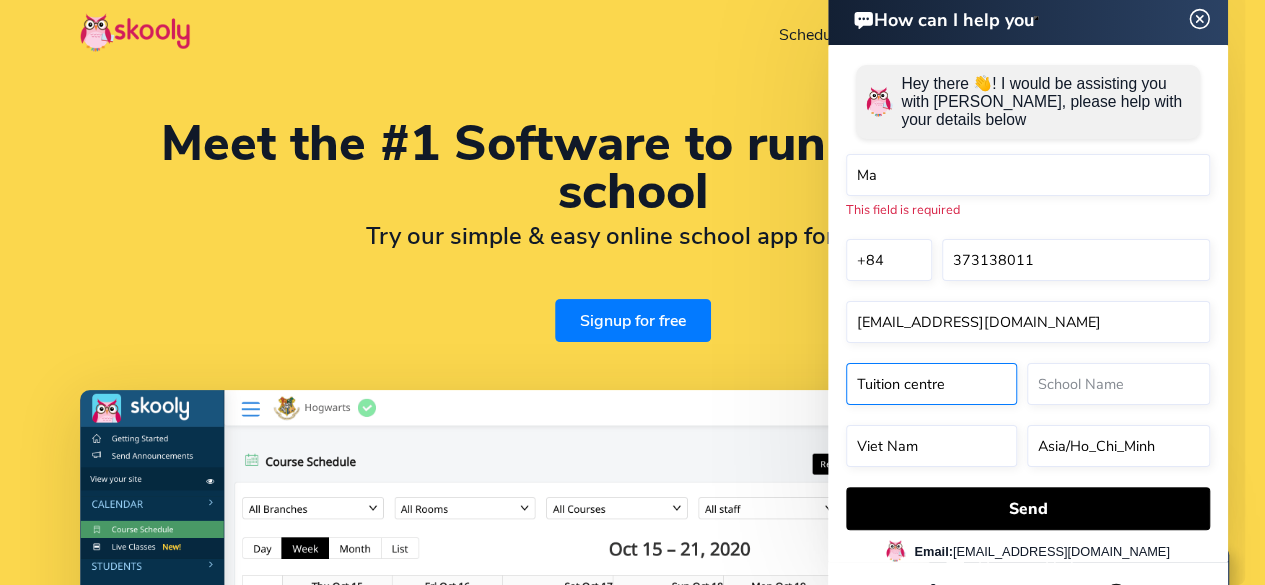 click on "Select School Type* Preschool Childcare K12 or primary school Academy Online school Coaching centre Music school Dance school Religious school Sports school  Tuition centre" 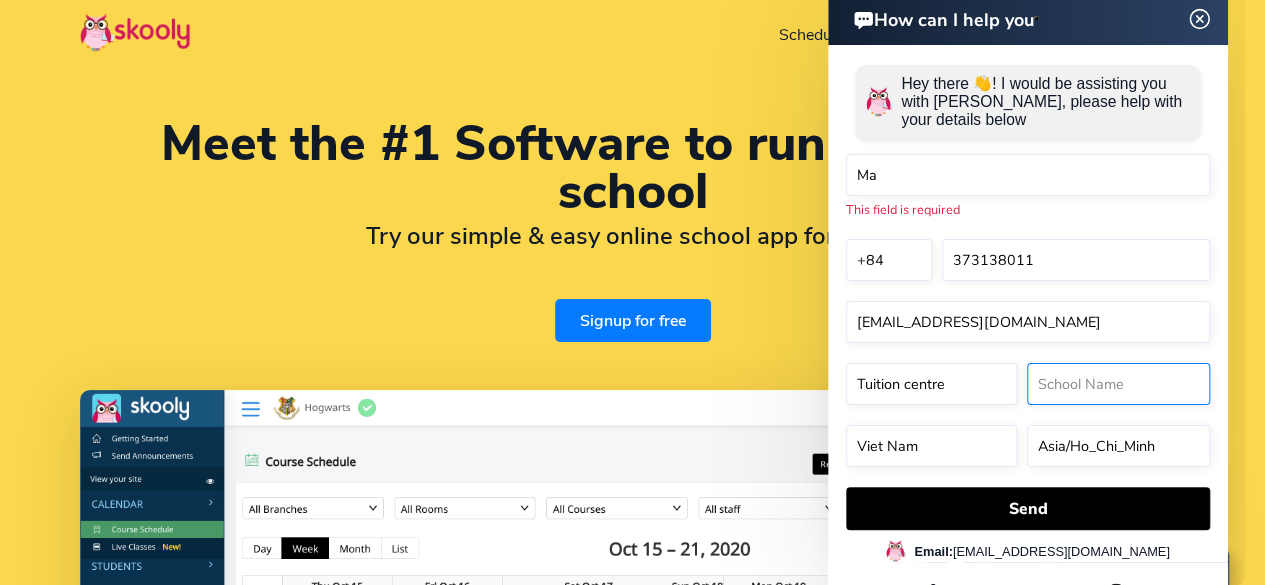 click at bounding box center (1118, 384) 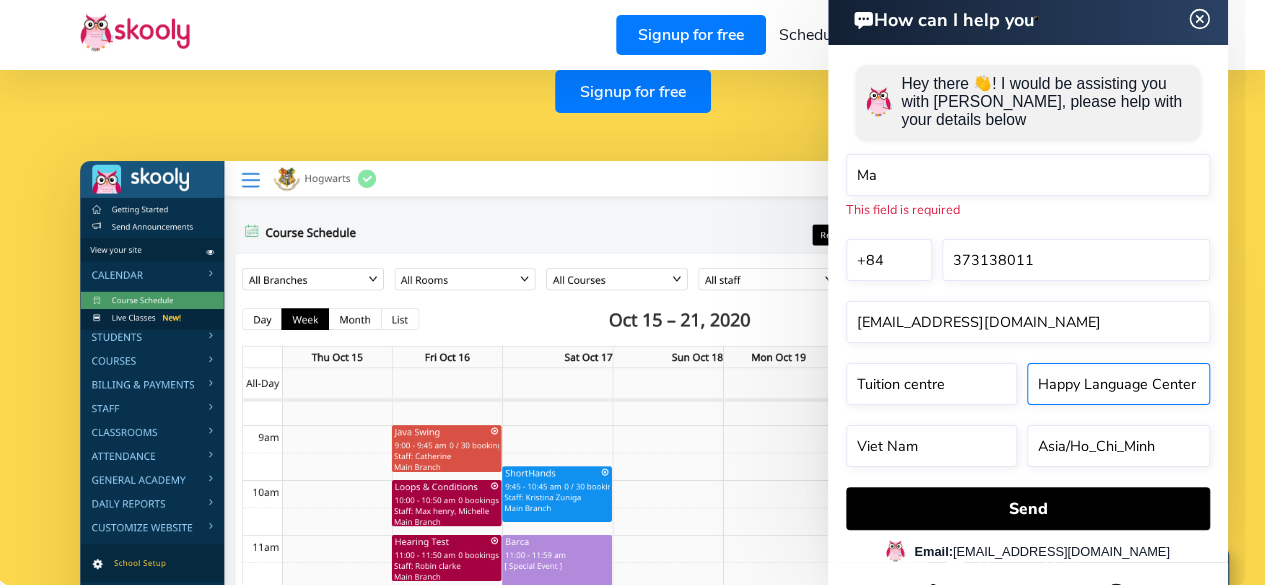 scroll, scrollTop: 230, scrollLeft: 0, axis: vertical 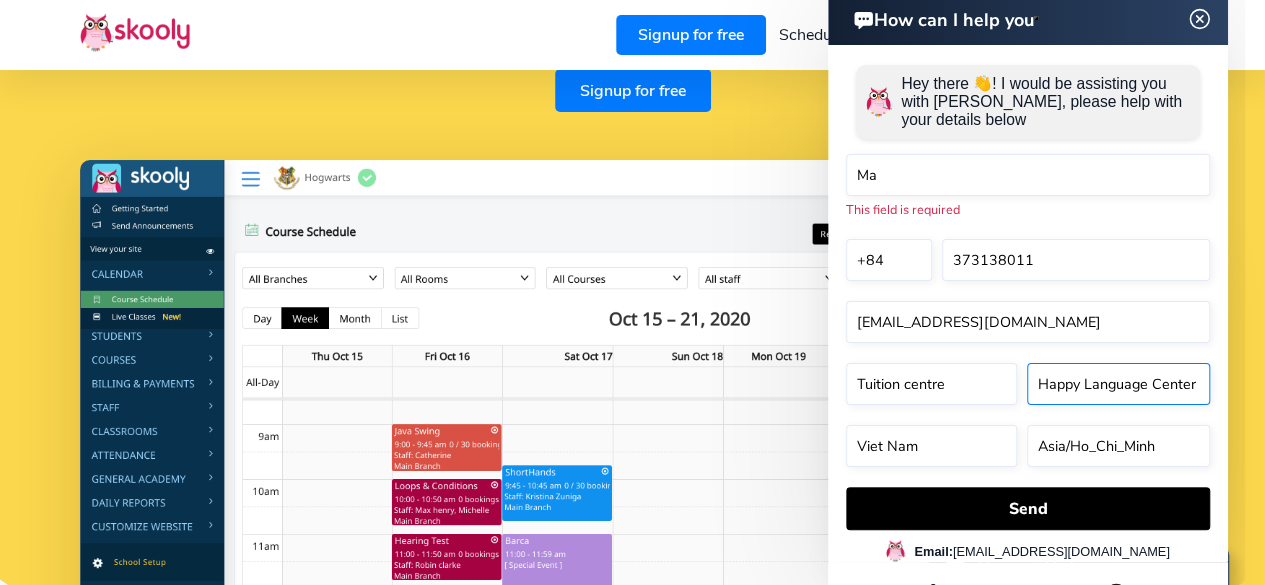 type on "Happy Language Center" 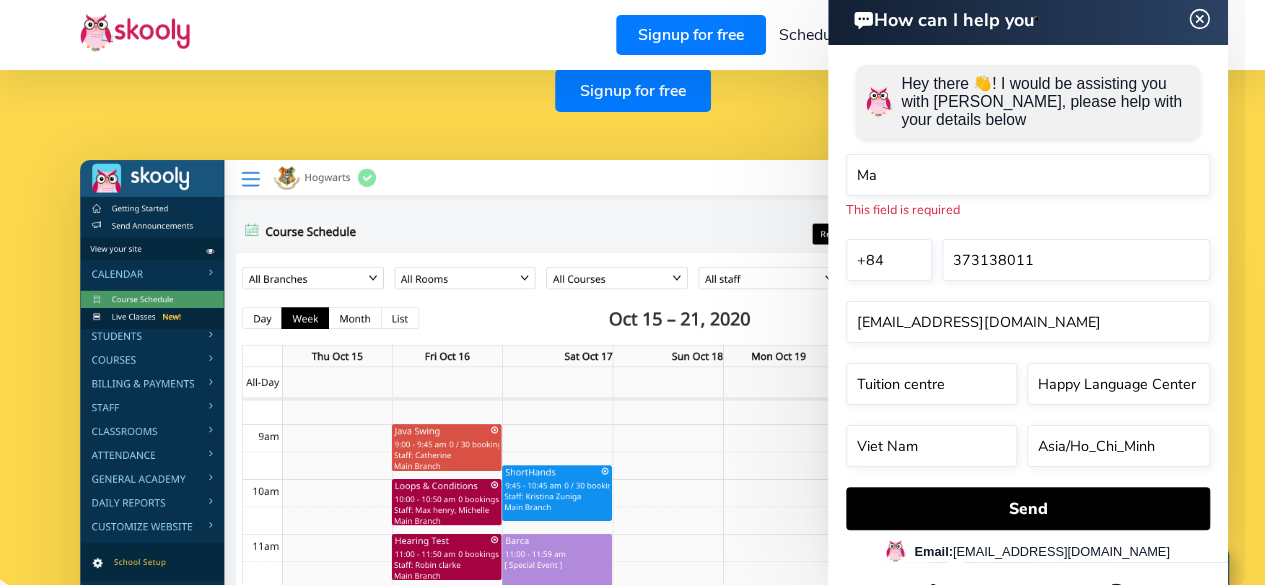 click 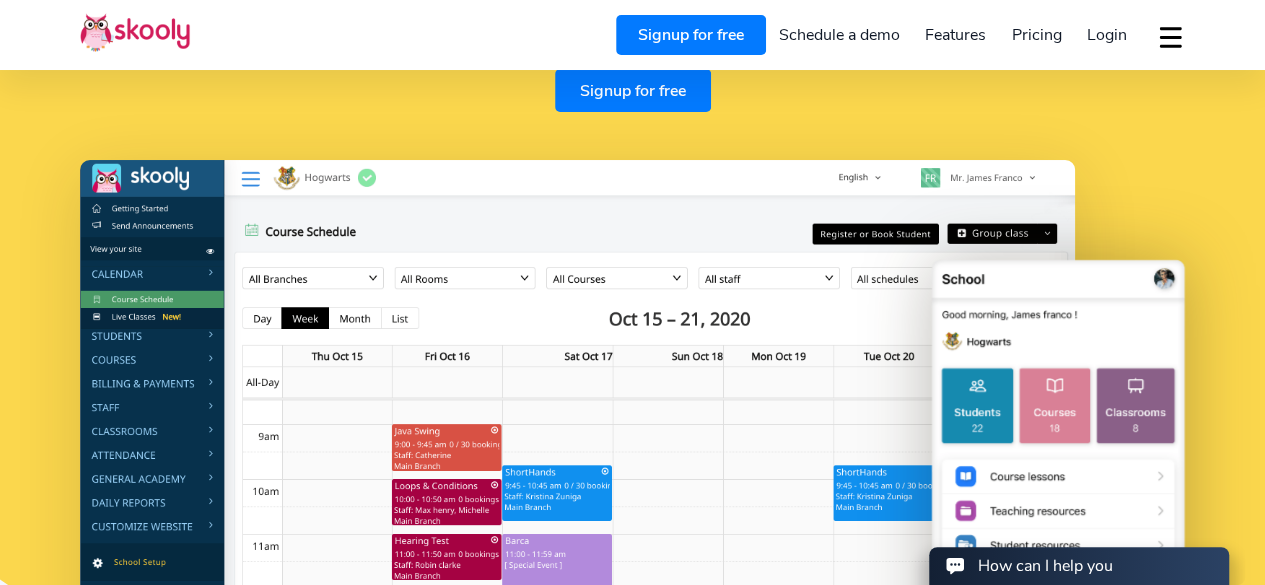 click on "Login" at bounding box center (1107, 35) 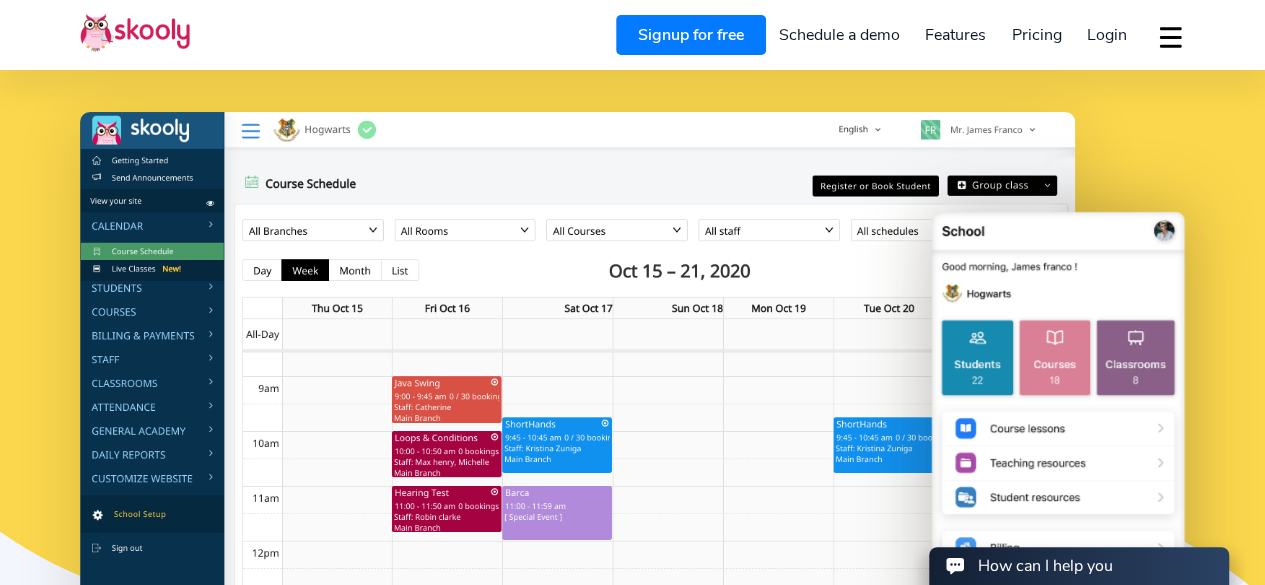 click on "Signup for free" at bounding box center (691, 35) 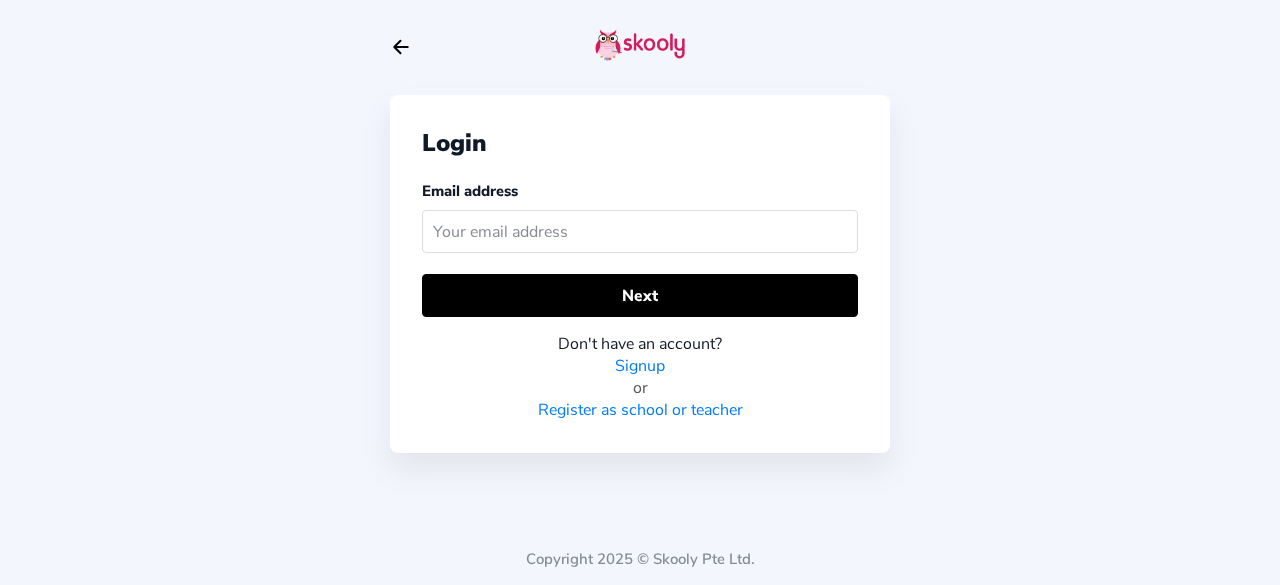 scroll, scrollTop: 0, scrollLeft: 0, axis: both 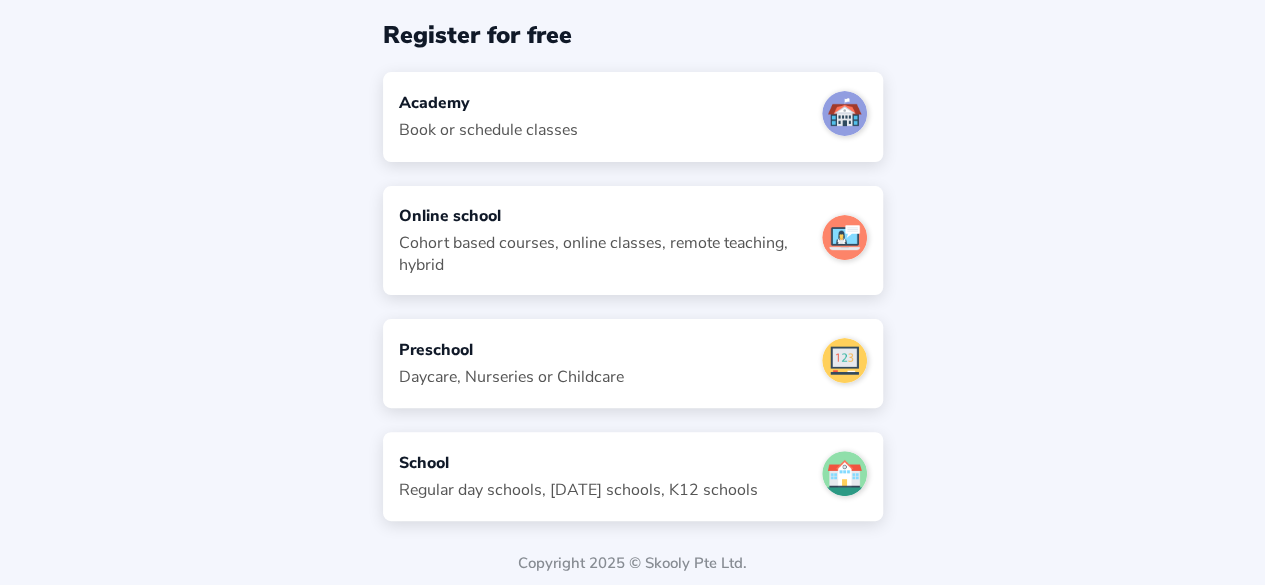 click on "Preschool Daycare, Nurseries or Childcare" 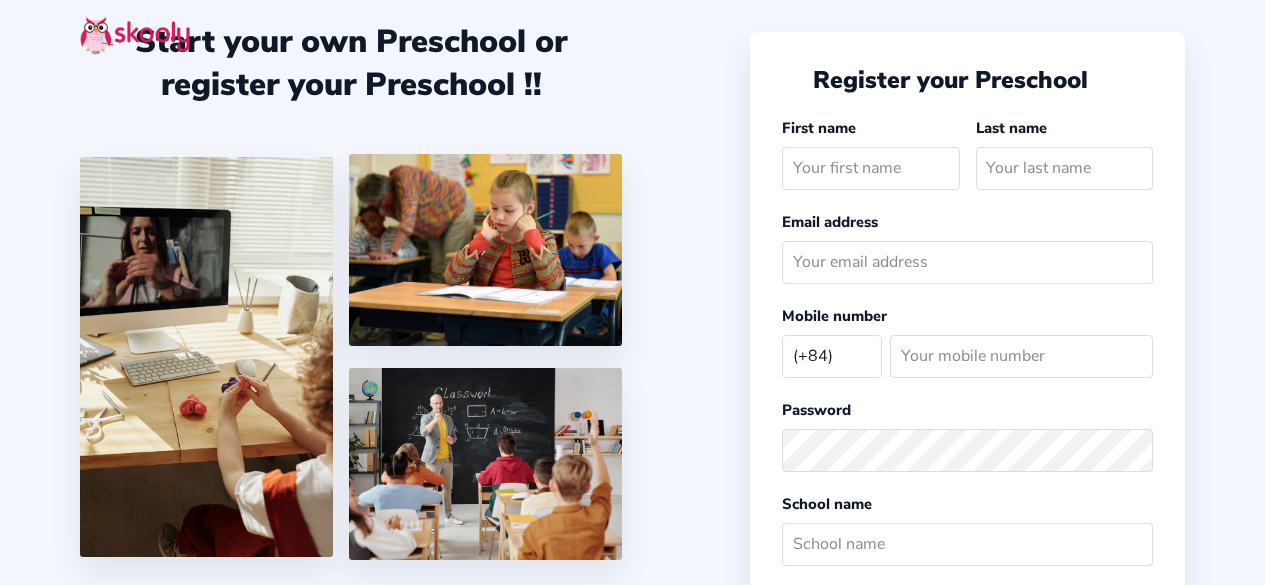 select on "VN" 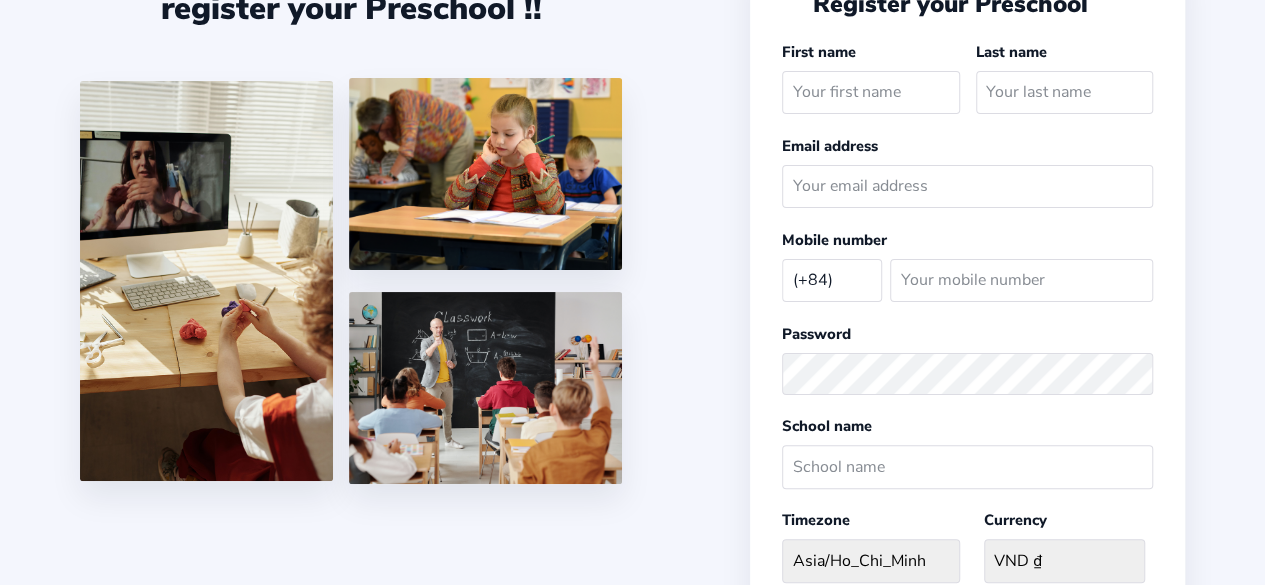 scroll, scrollTop: 76, scrollLeft: 0, axis: vertical 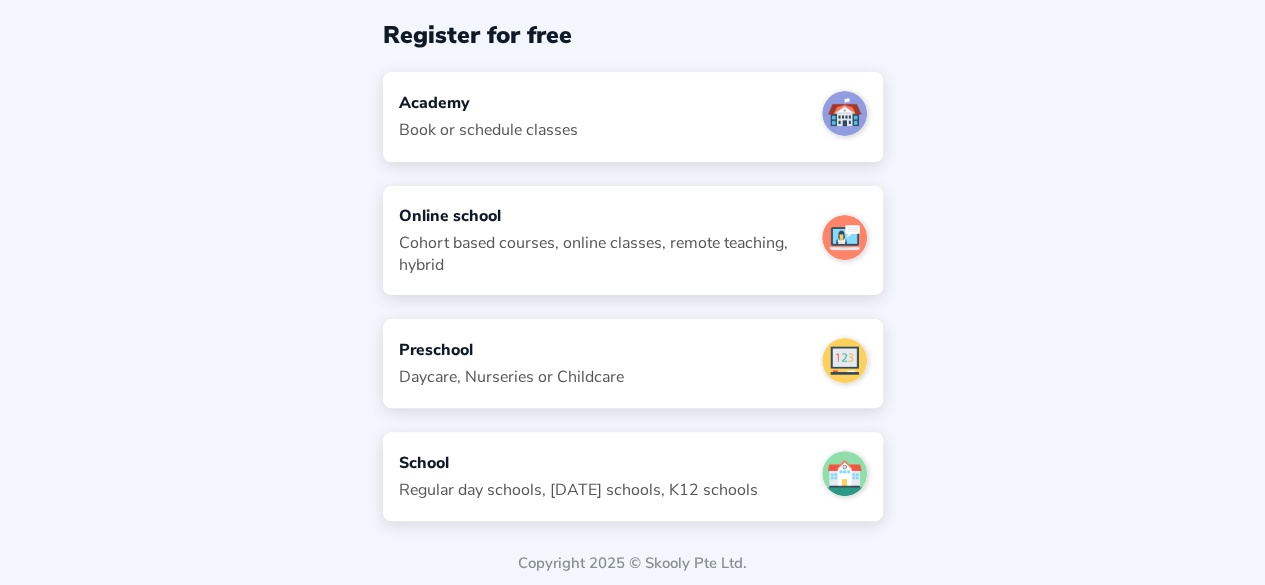 click on "Academy Book or schedule classes" 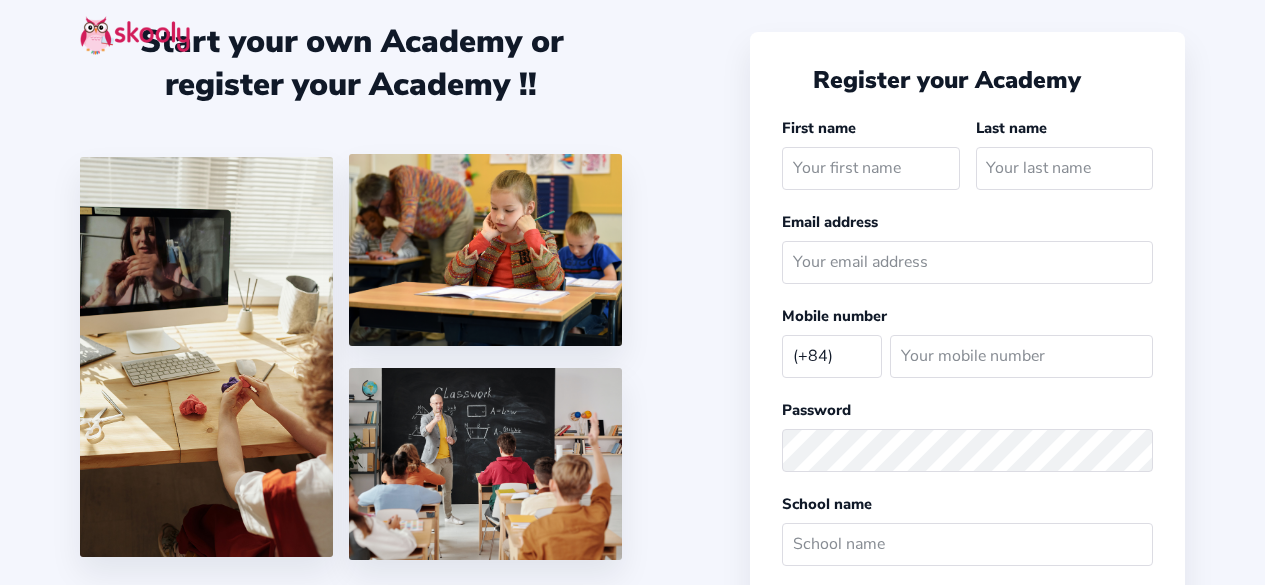 select on "VN" 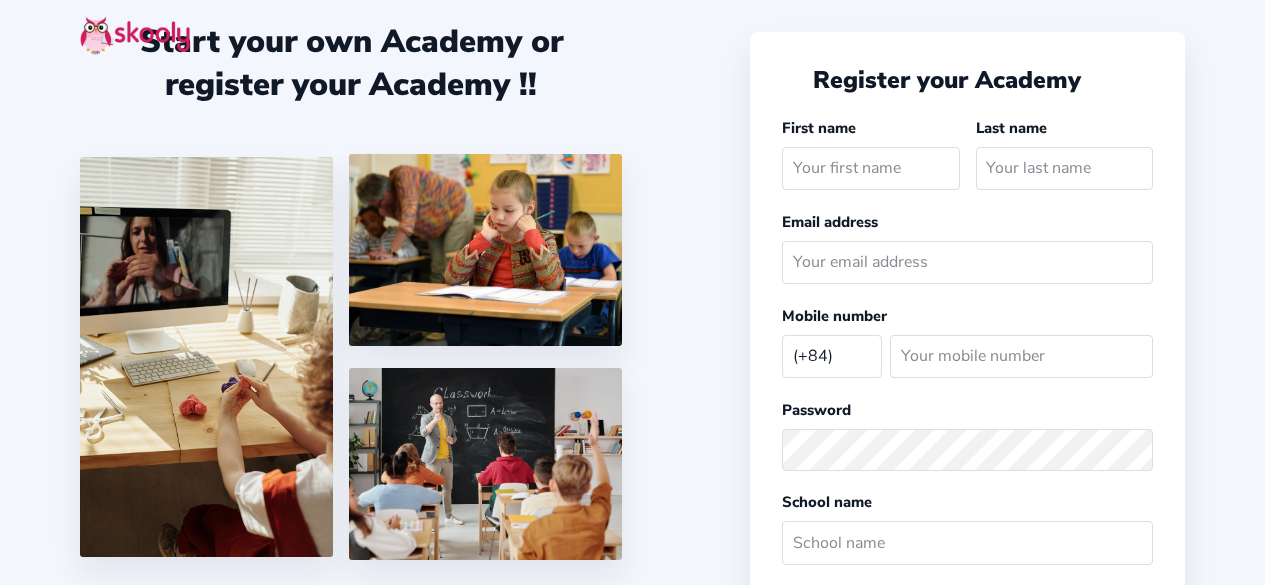 scroll, scrollTop: 76, scrollLeft: 0, axis: vertical 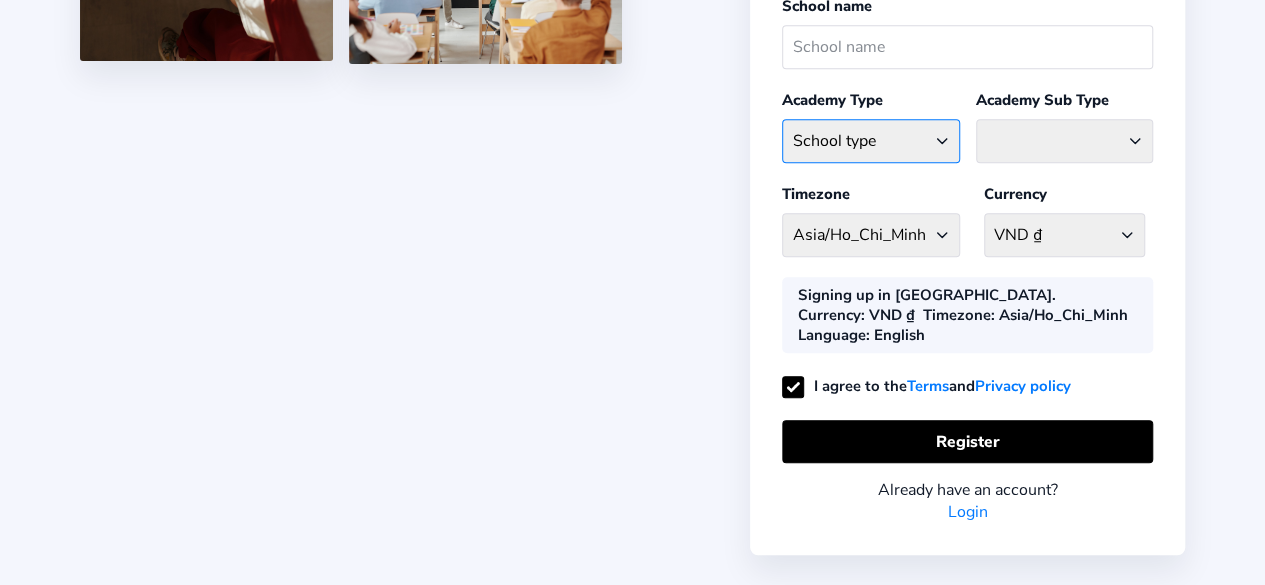 click on "School type Academic Afterschool Arts Dance Homeschool Language Martial Arts Music Sports Wellness" 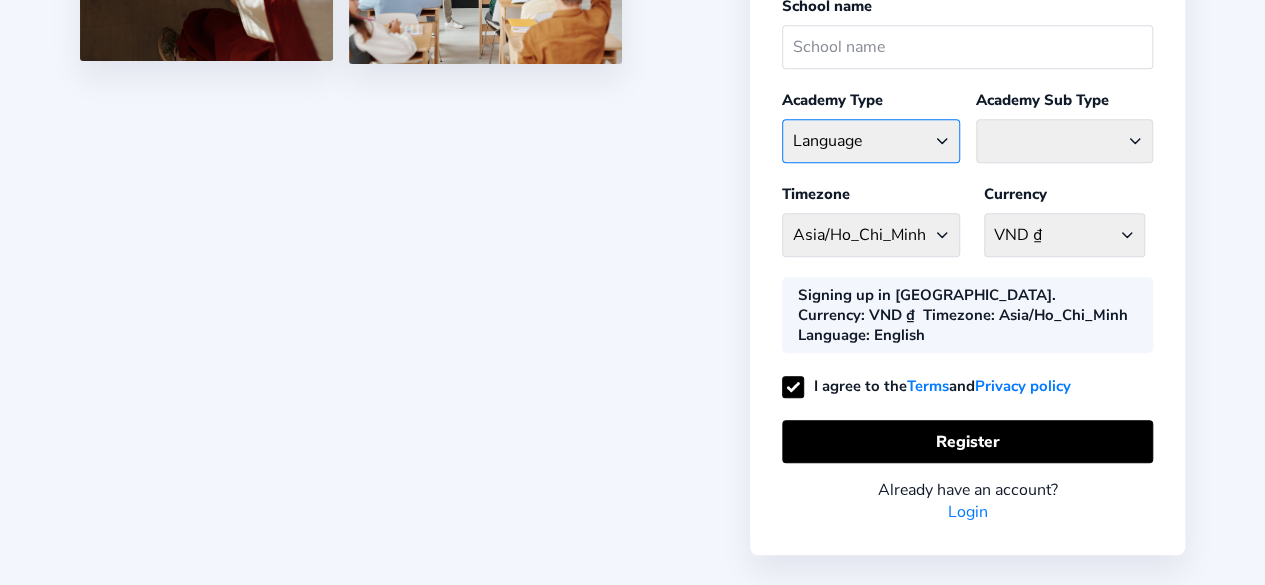 click on "School type Academic Afterschool Arts Dance Homeschool Language Martial Arts Music Sports Wellness" 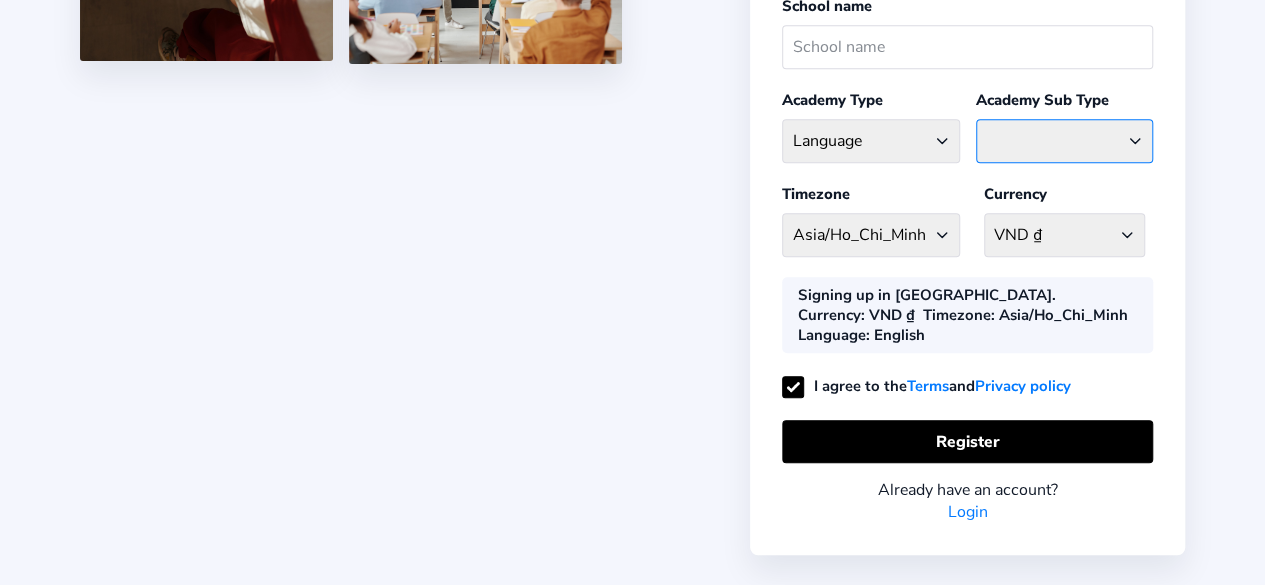 click on "Bilingual Centre  Language Centre" 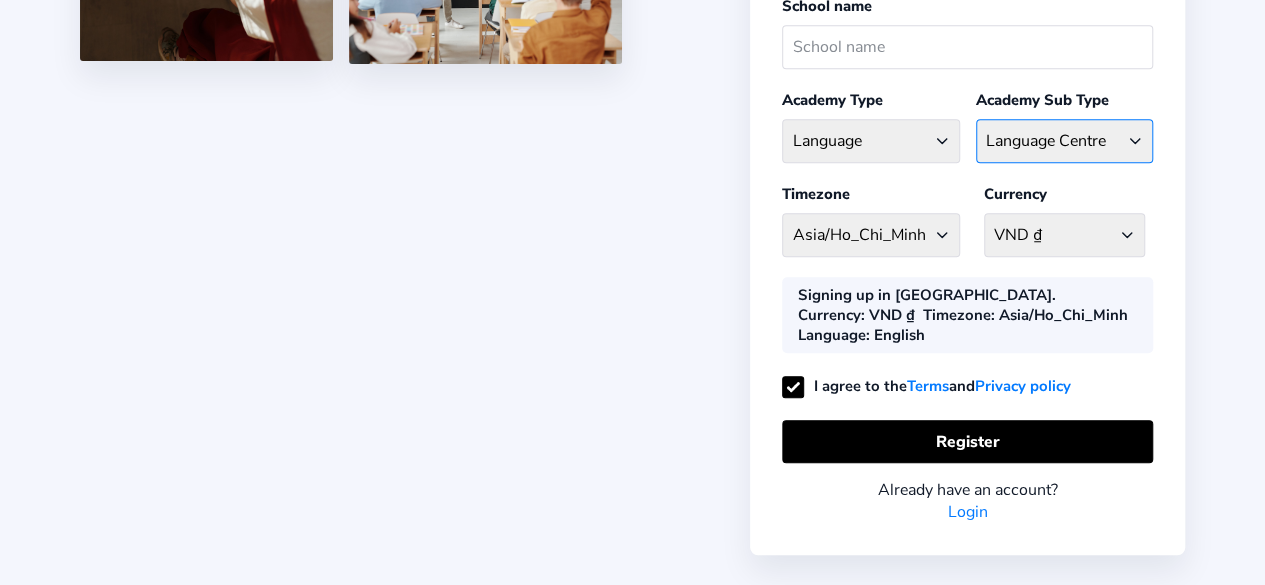 click on "Bilingual Centre  Language Centre" 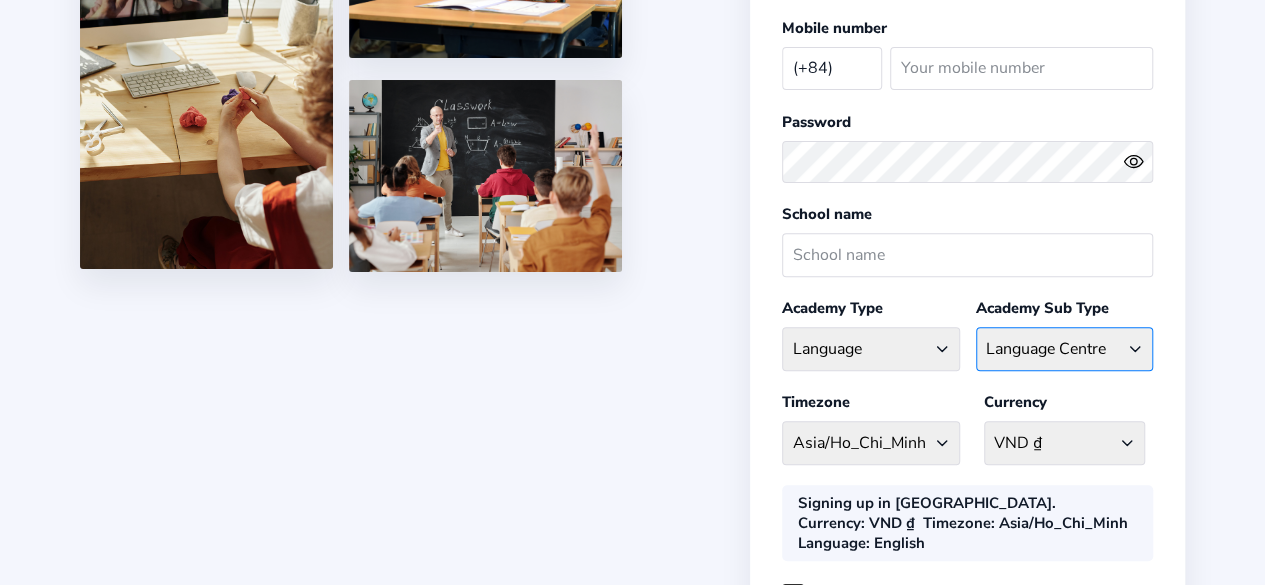 scroll, scrollTop: 282, scrollLeft: 0, axis: vertical 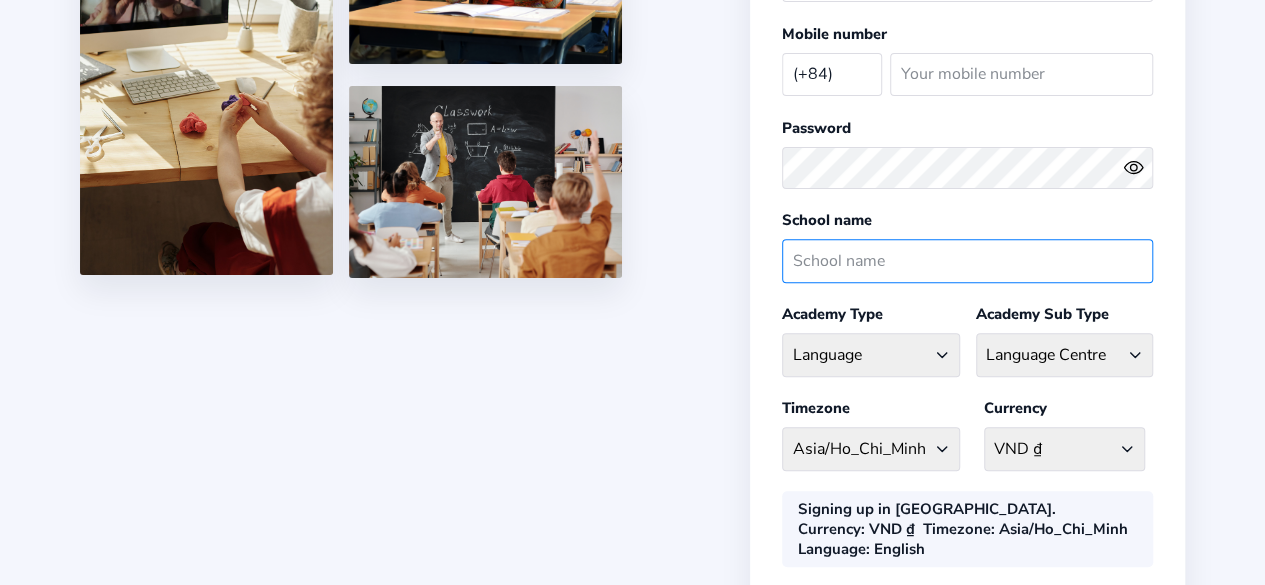 click 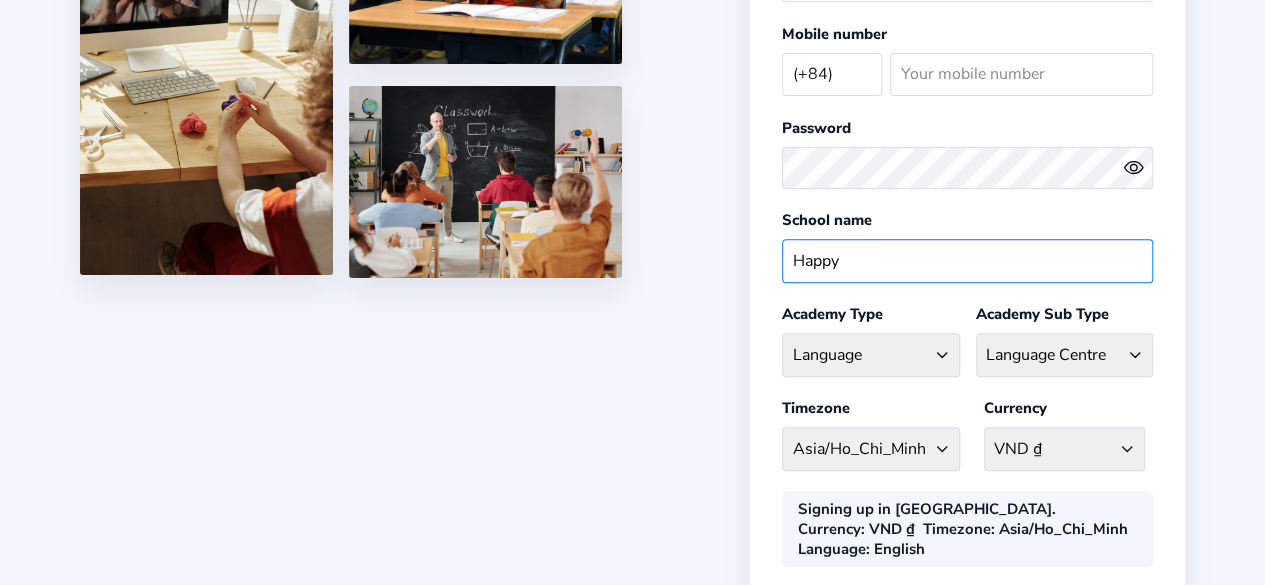 scroll, scrollTop: 0, scrollLeft: 0, axis: both 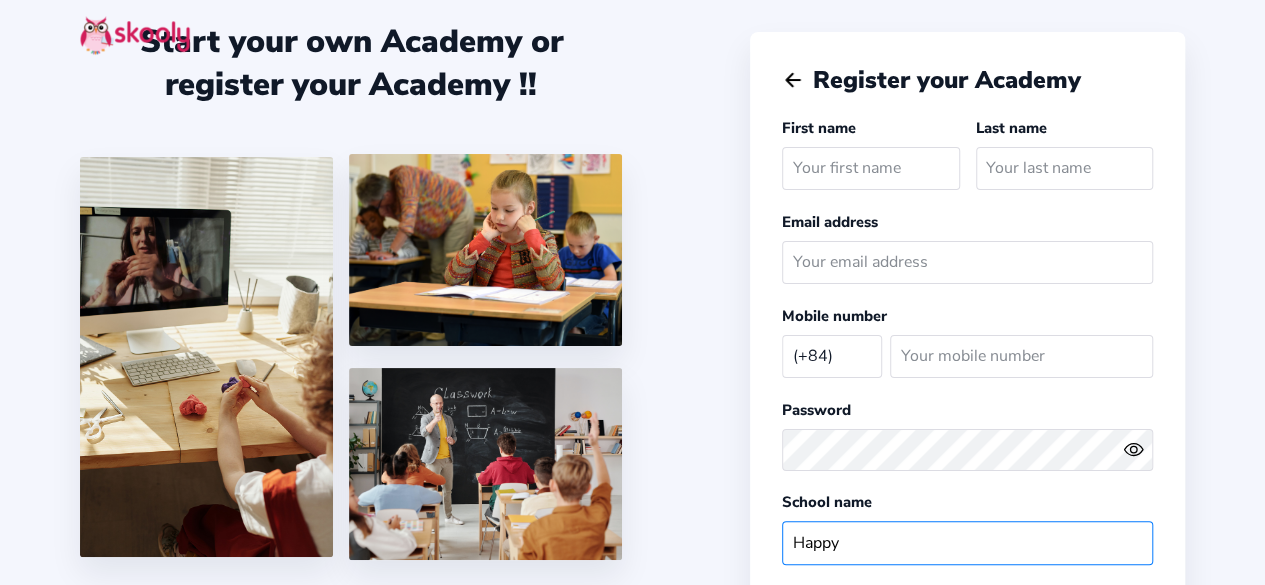 type on "Happy" 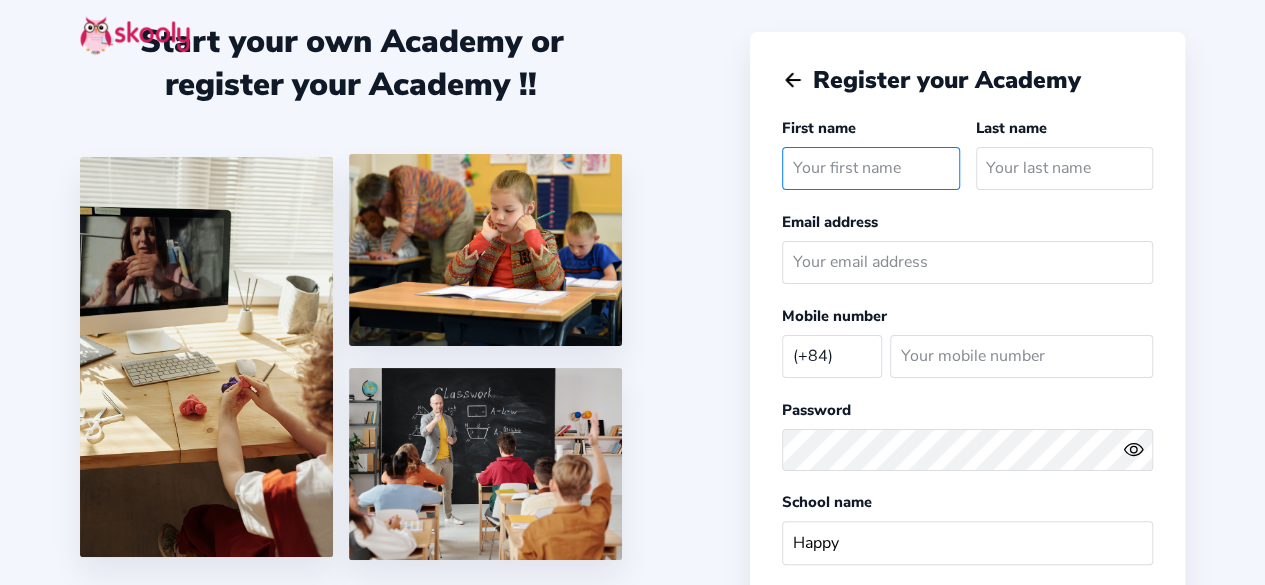 click 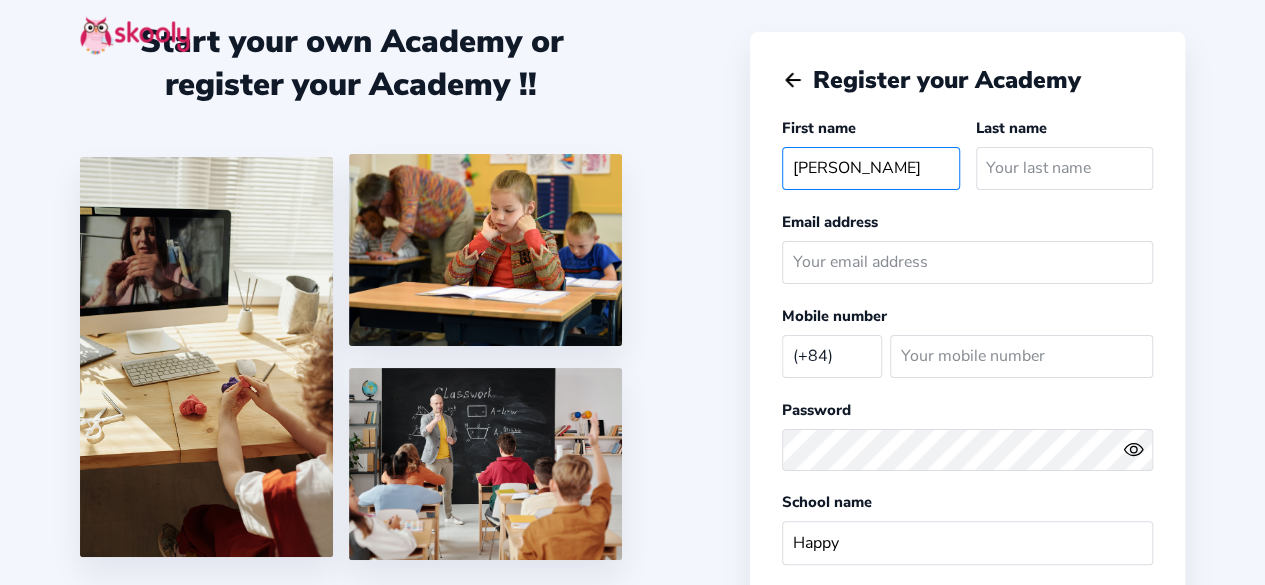 type on "Mary" 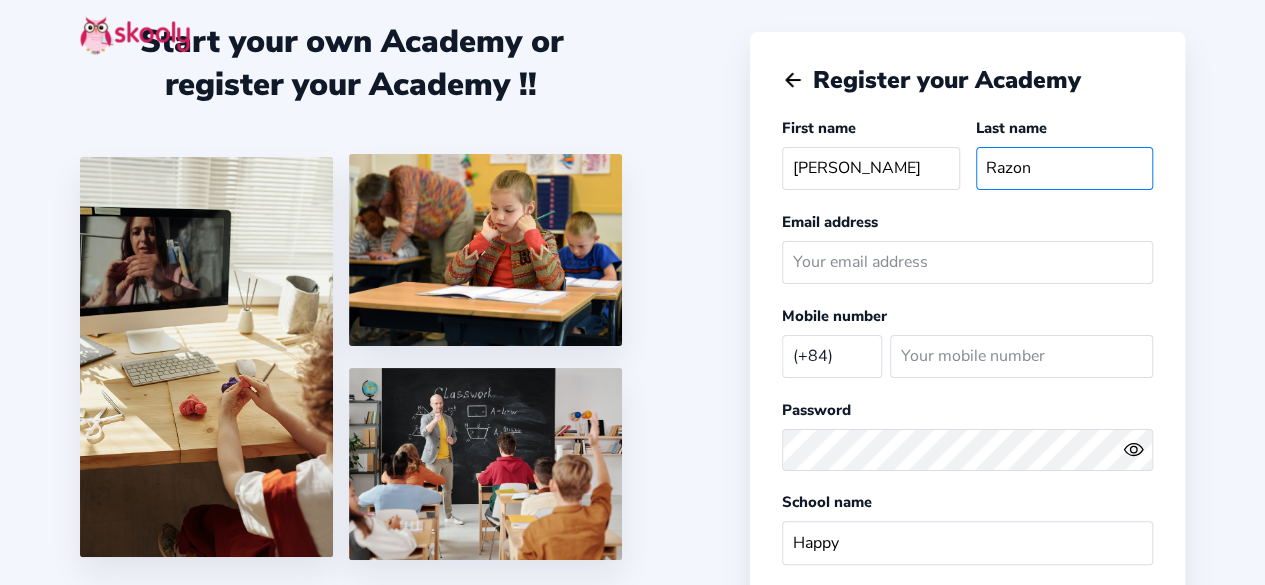 type on "Razon" 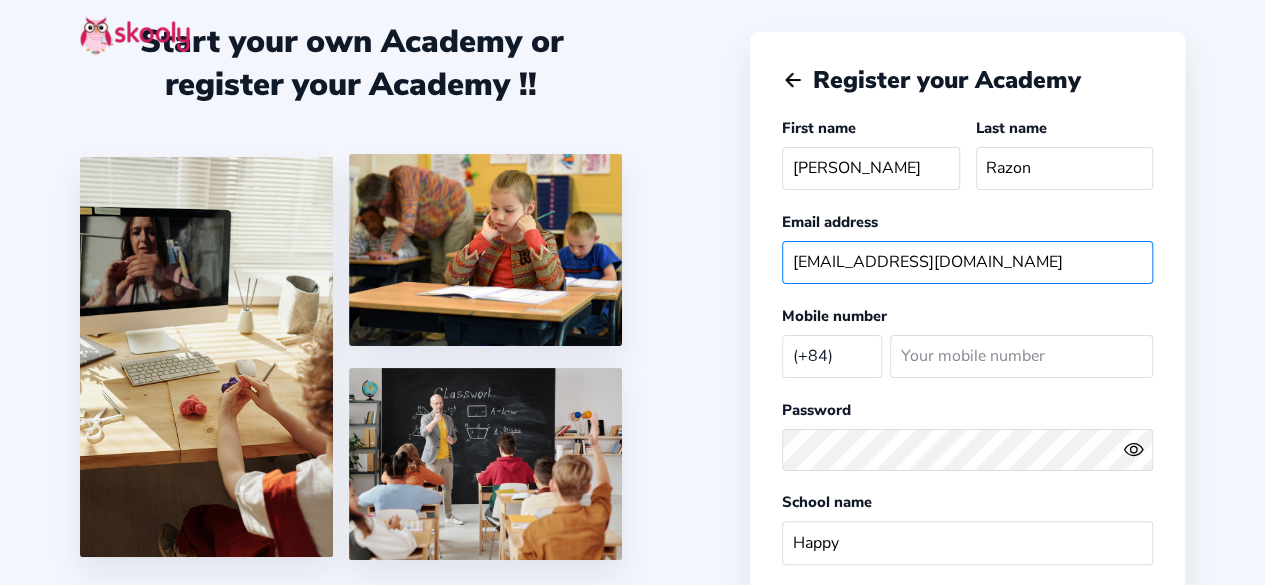 type on "[EMAIL_ADDRESS][DOMAIN_NAME]" 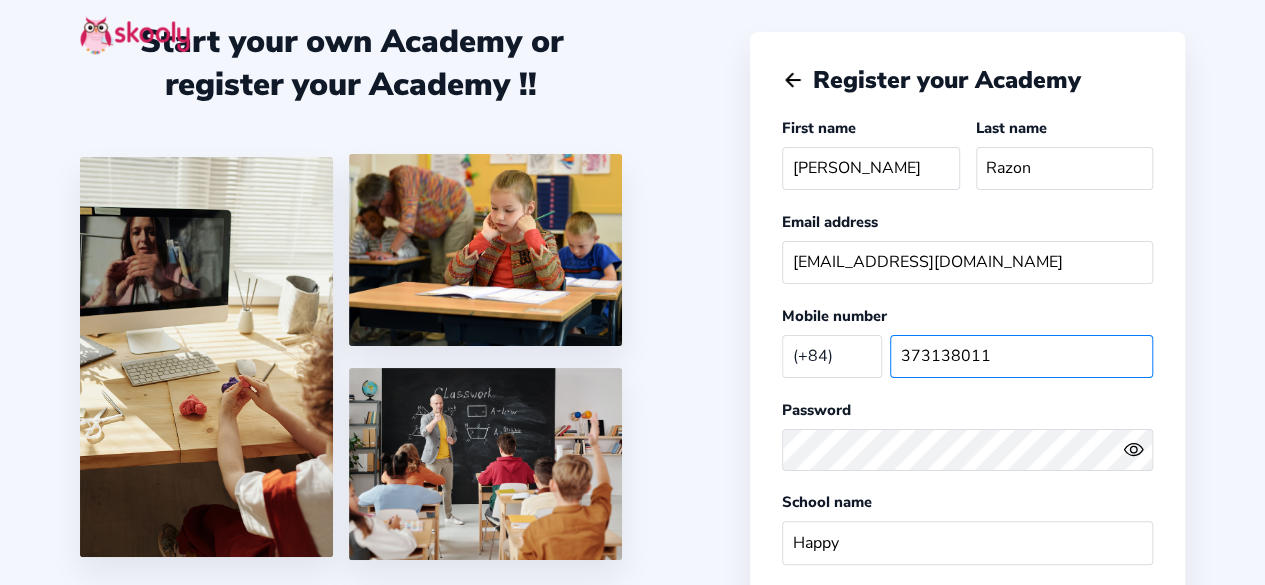 type on "373138011" 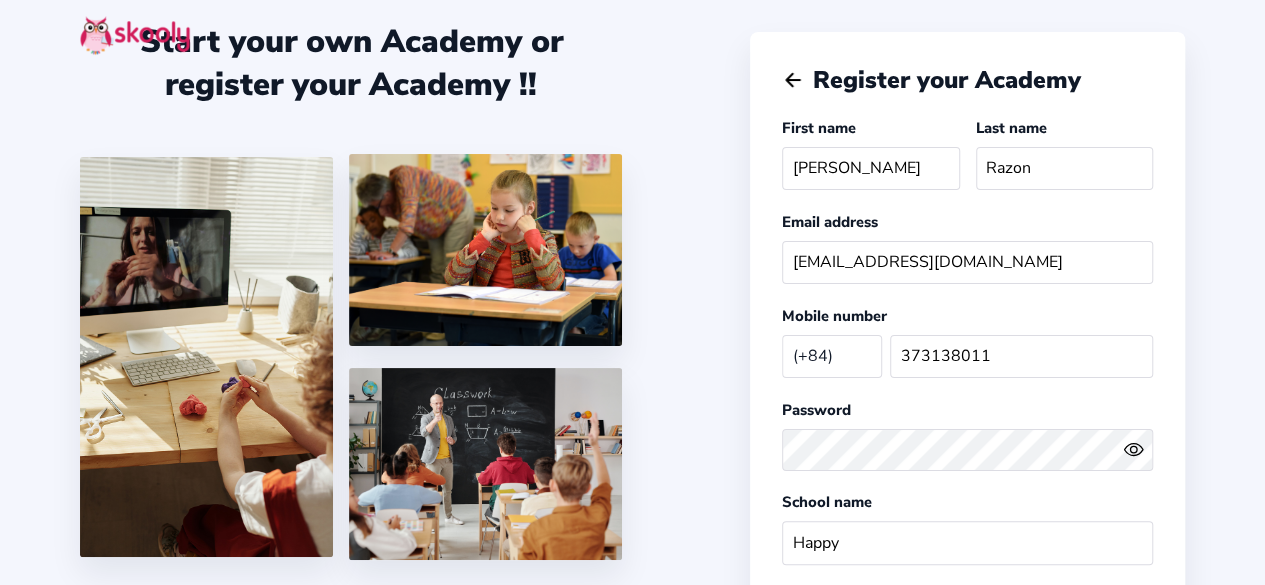 click on "Eye" 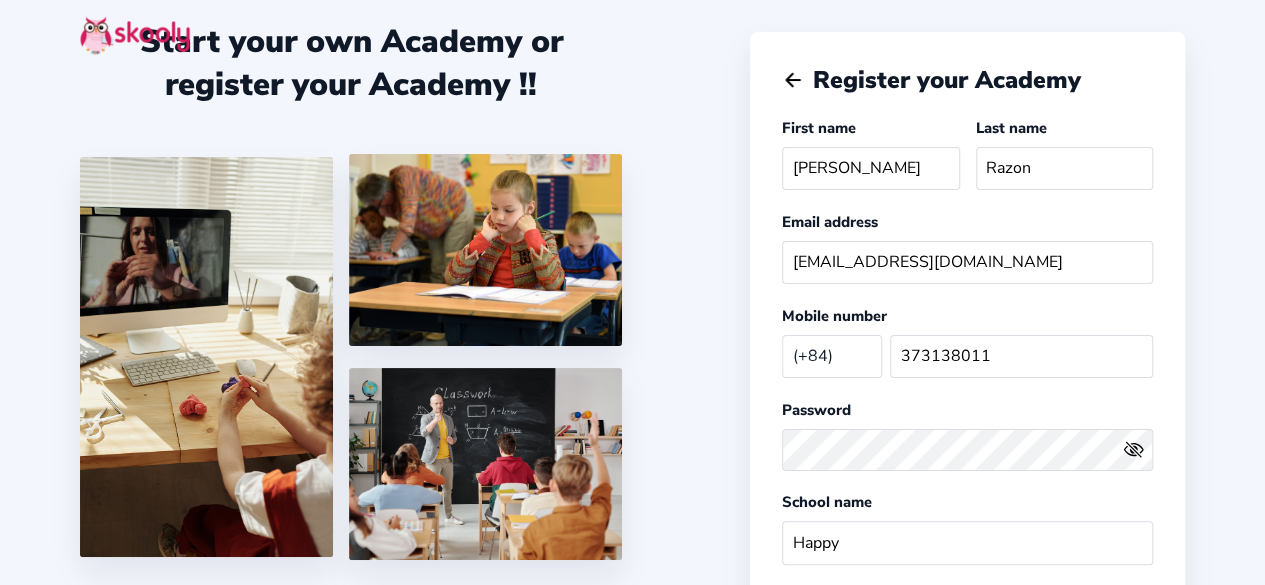 click on "Eye Off" 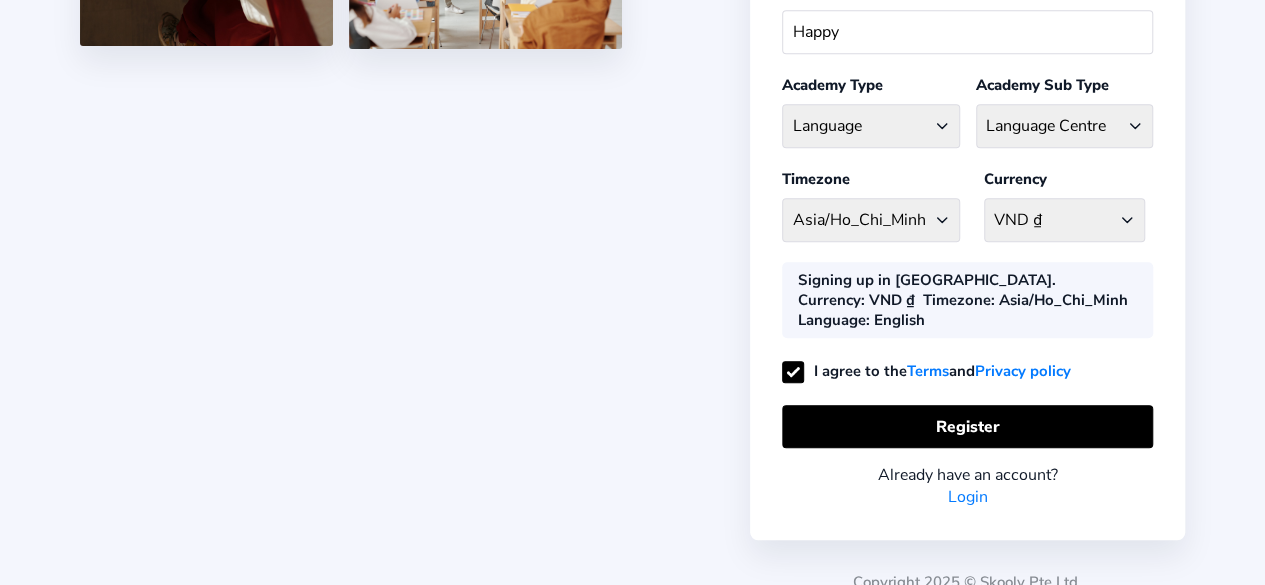 scroll, scrollTop: 517, scrollLeft: 0, axis: vertical 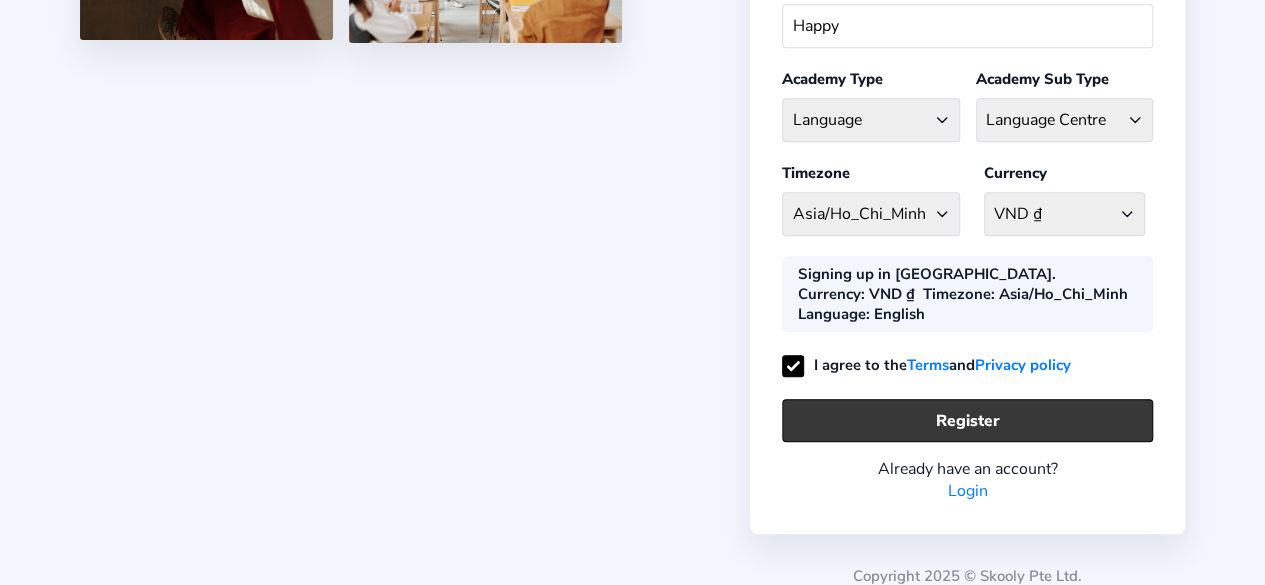 click on "Register" 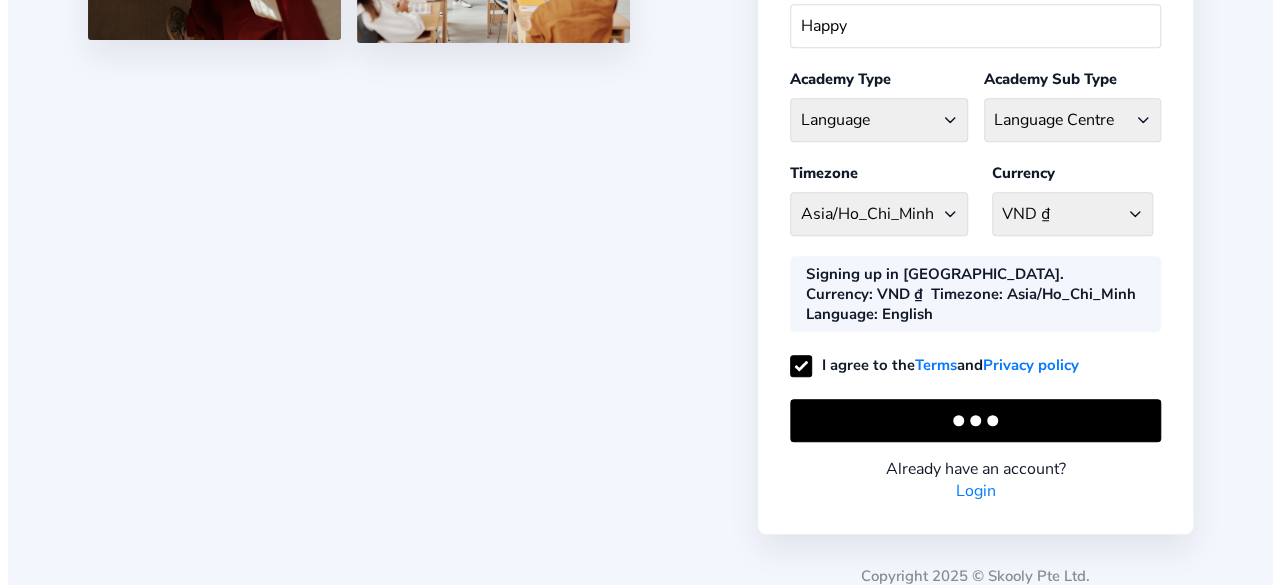 scroll, scrollTop: 0, scrollLeft: 0, axis: both 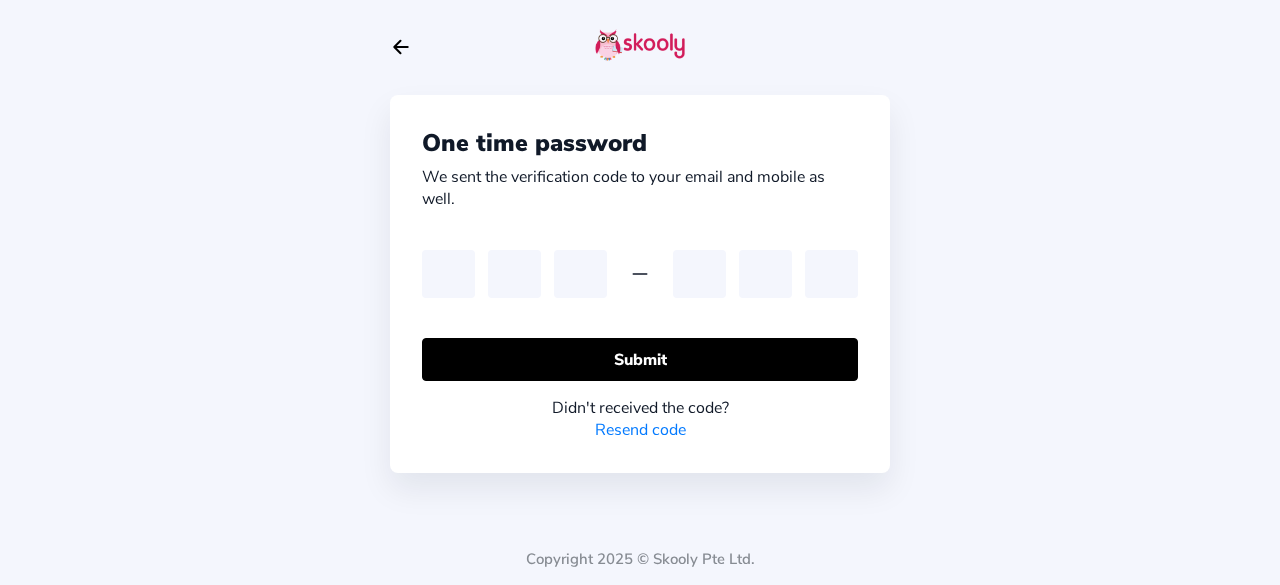 type on "2" 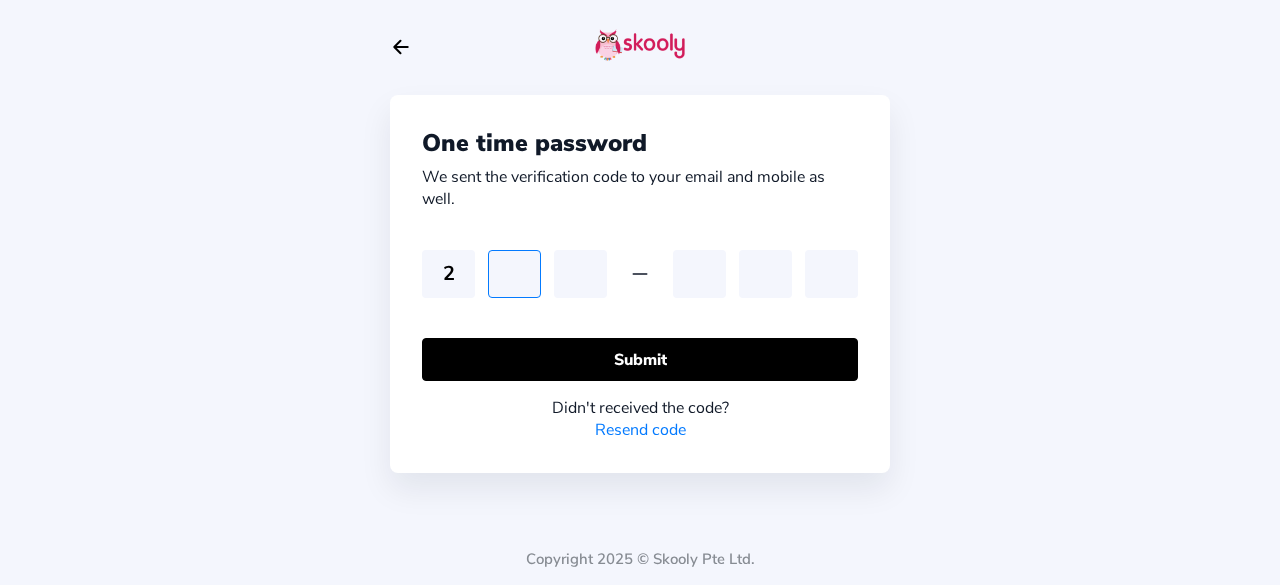 type on "0" 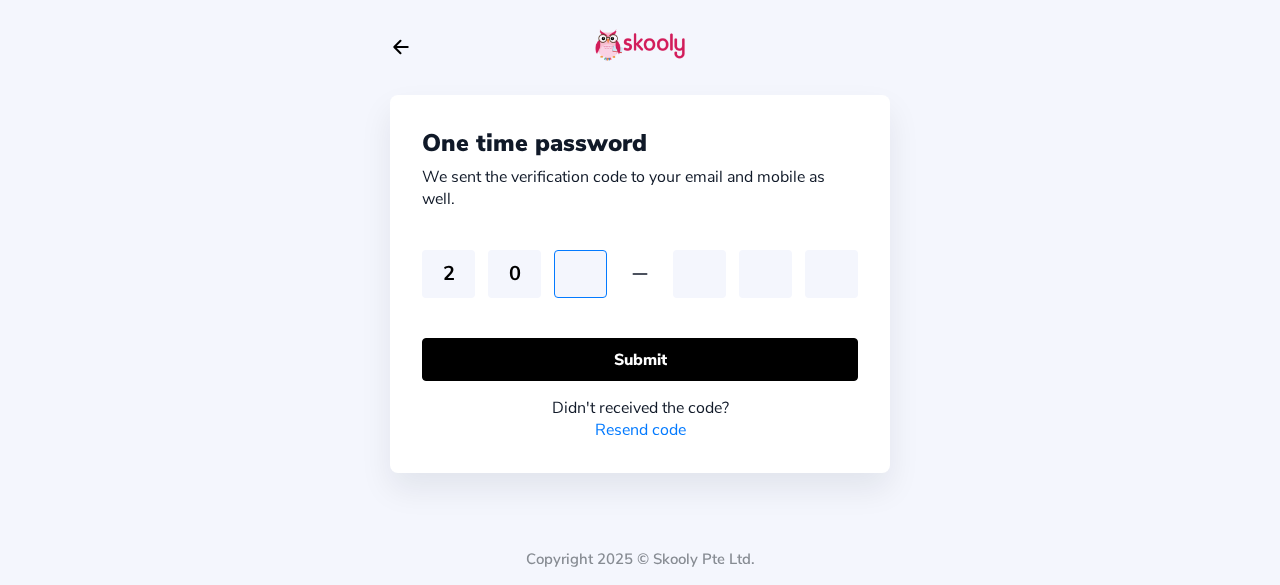 type on "5" 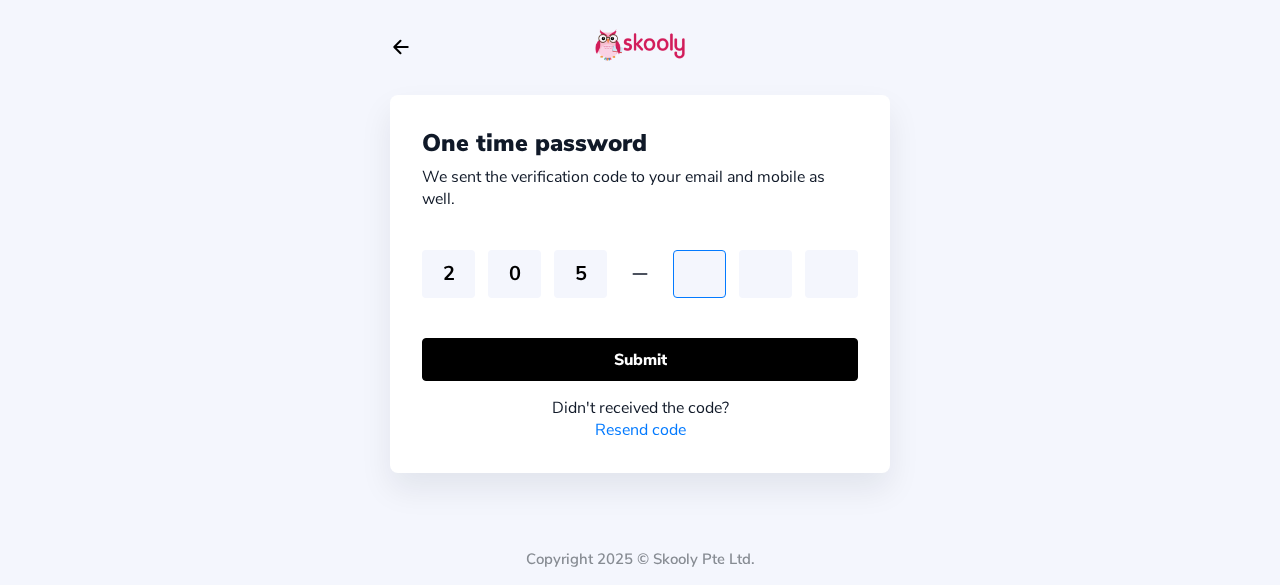 type on "6" 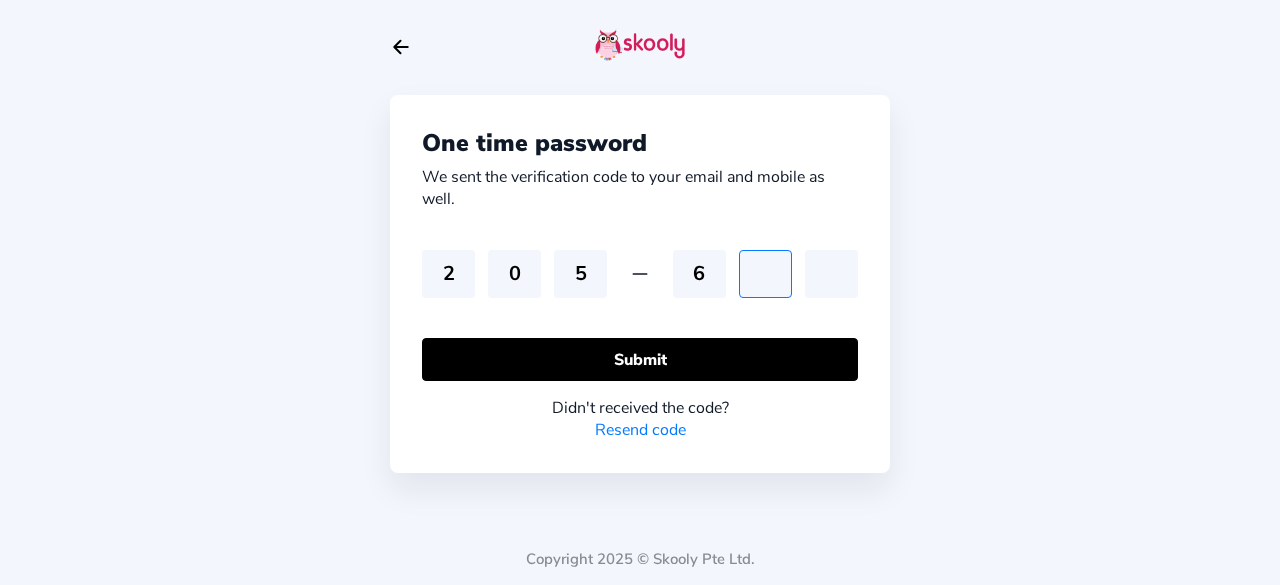 type on "2" 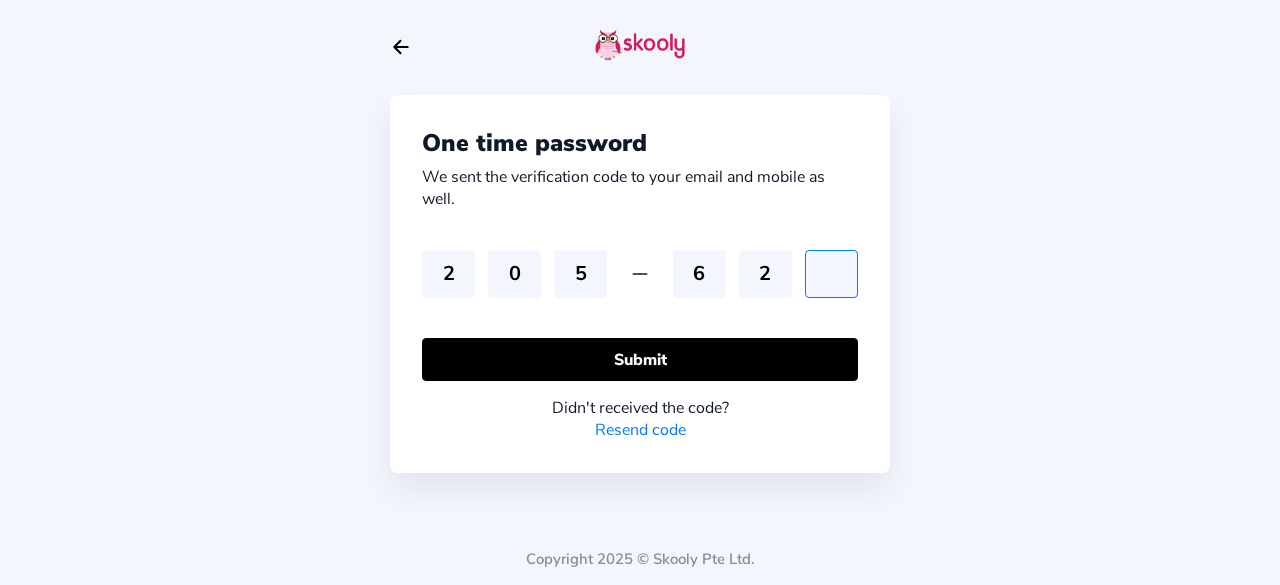 type on "8" 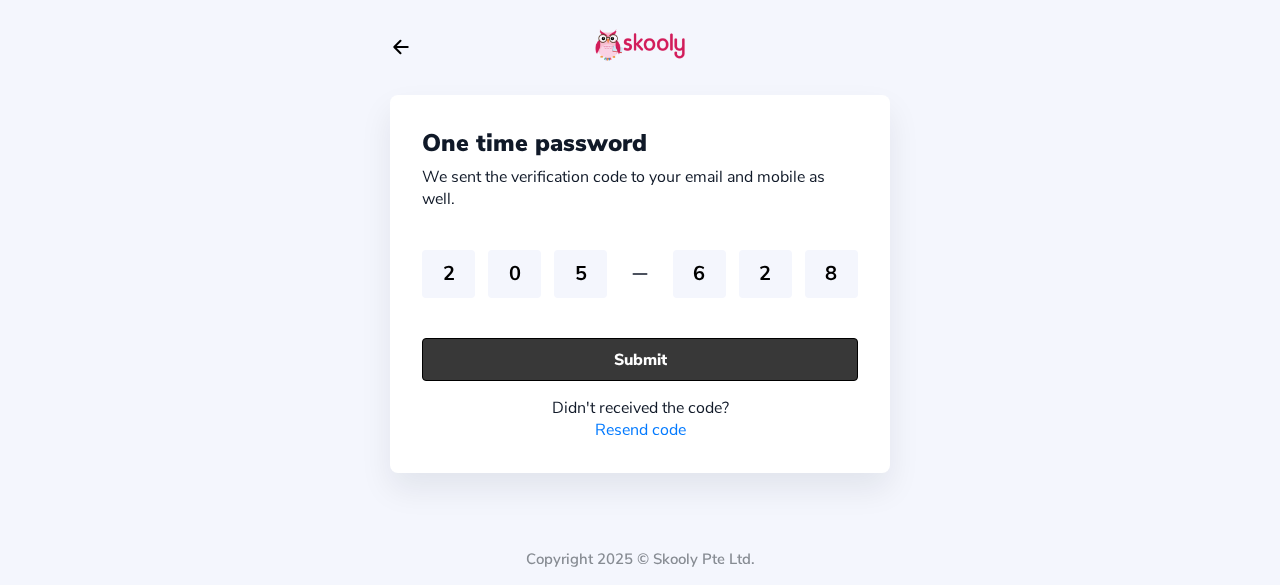 click on "Submit" 